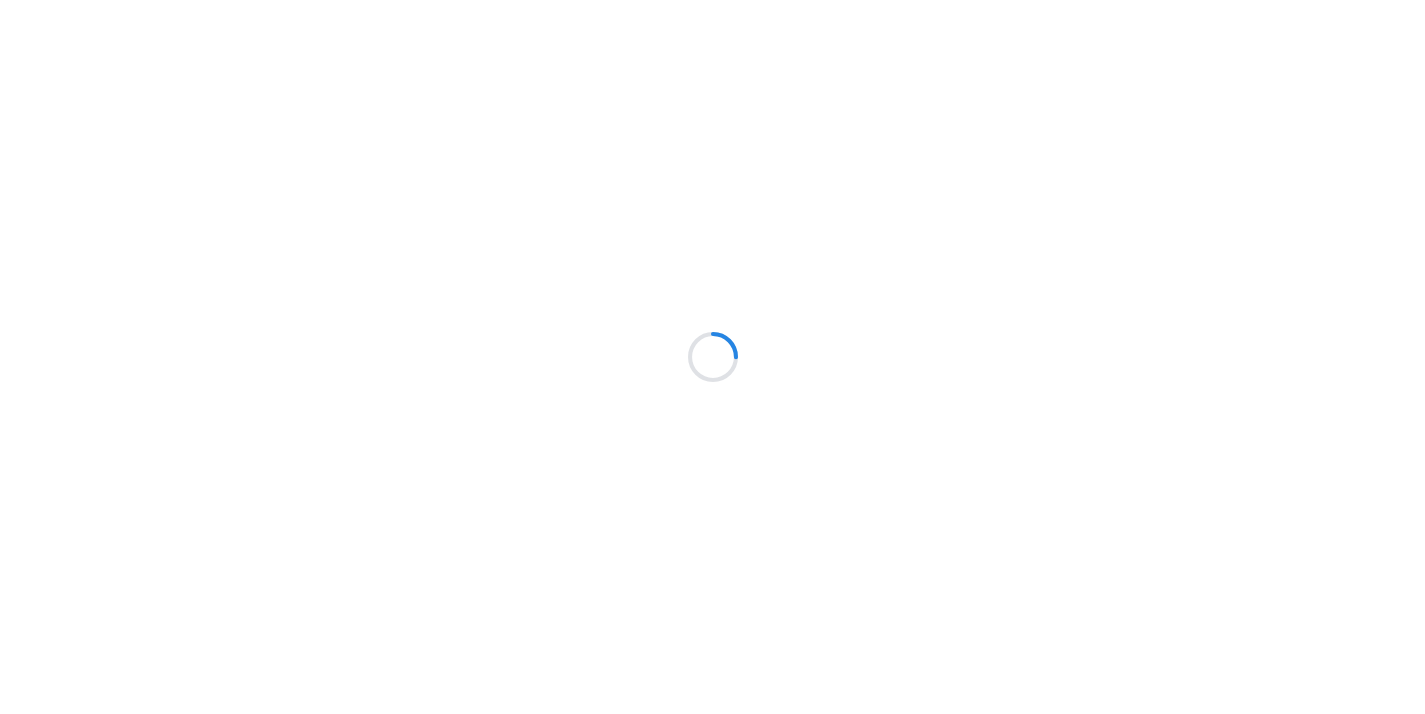 scroll, scrollTop: 0, scrollLeft: 0, axis: both 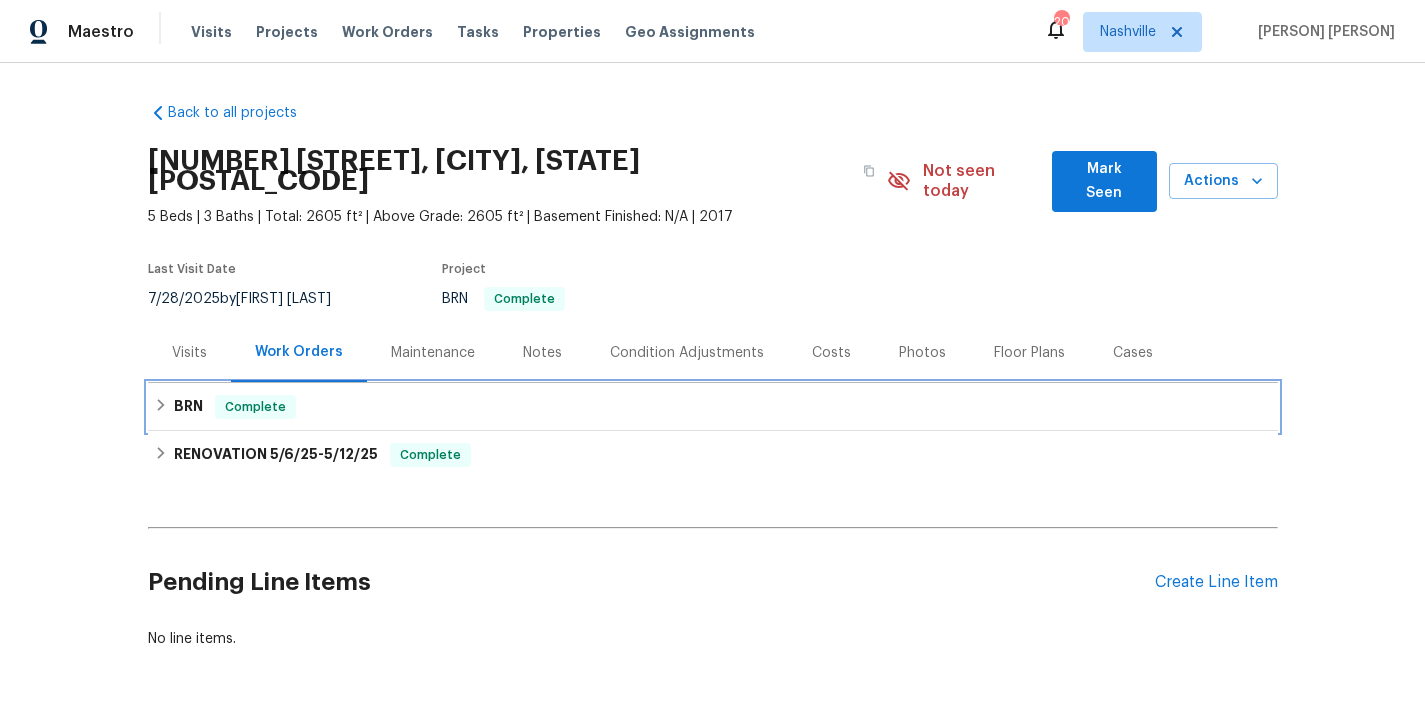 click on "BRN   Complete" at bounding box center [713, 407] 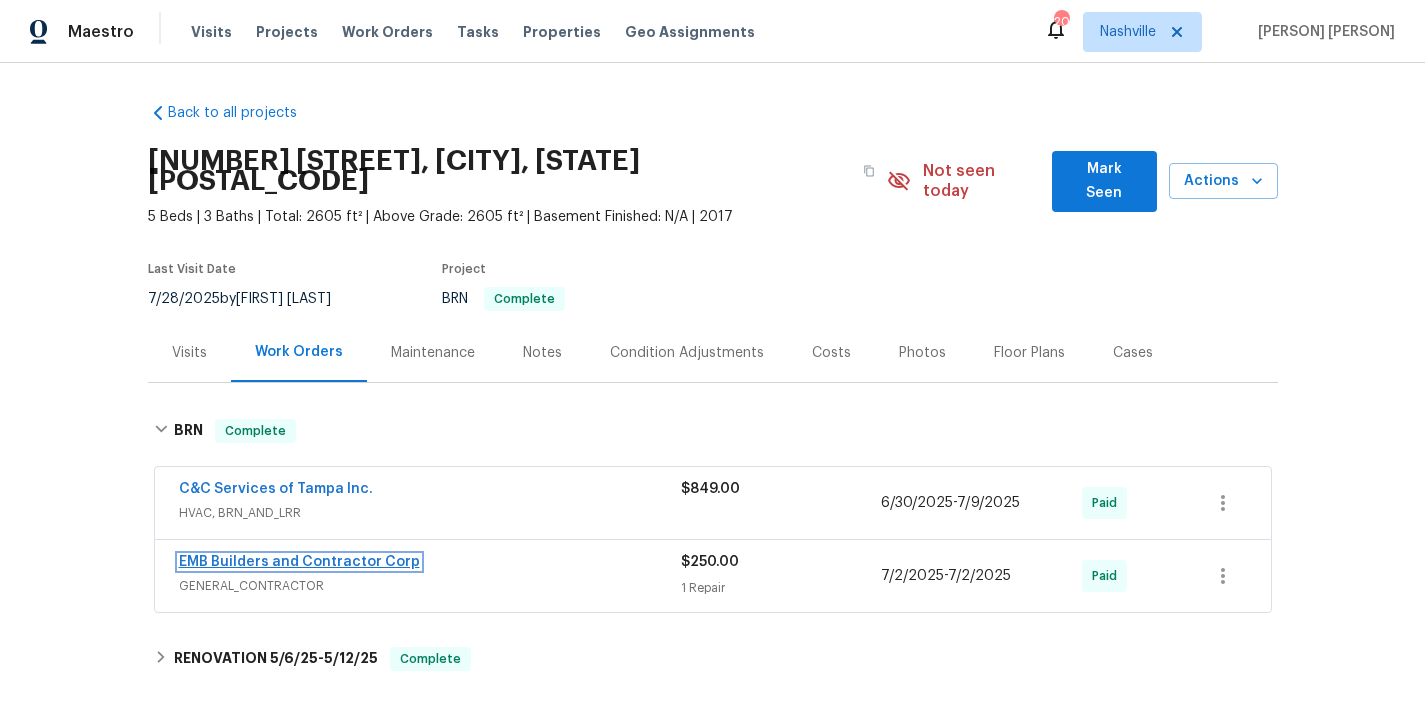 click on "EMB Builders and Contractor Corp" at bounding box center (299, 562) 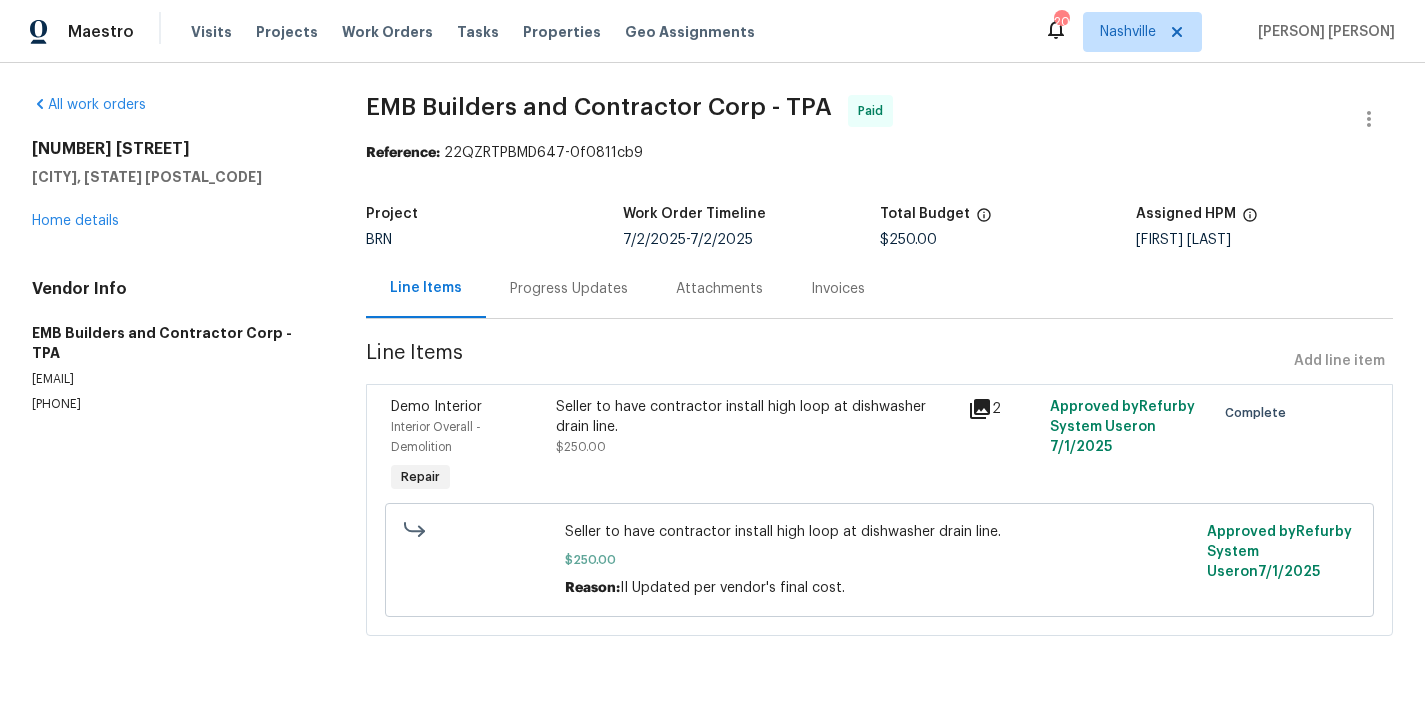 click on "Progress Updates" at bounding box center (569, 288) 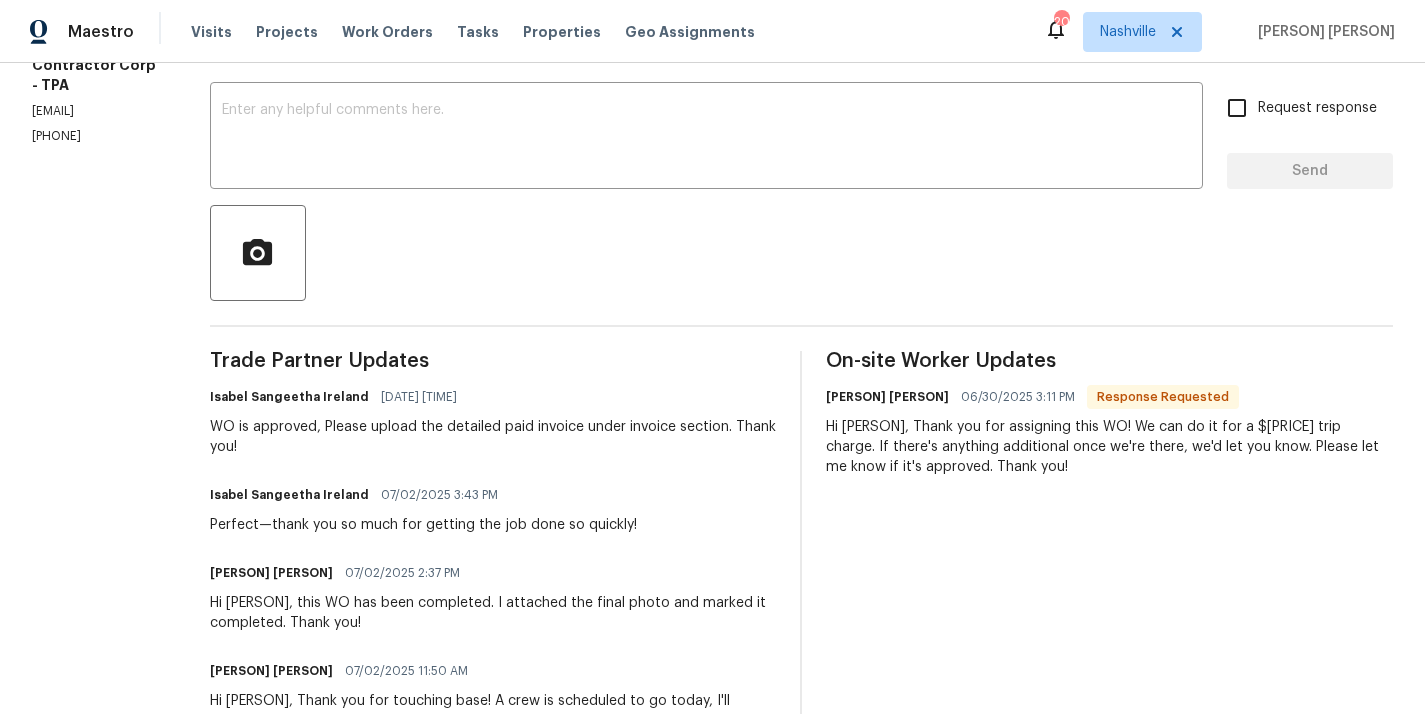 scroll, scrollTop: 191, scrollLeft: 0, axis: vertical 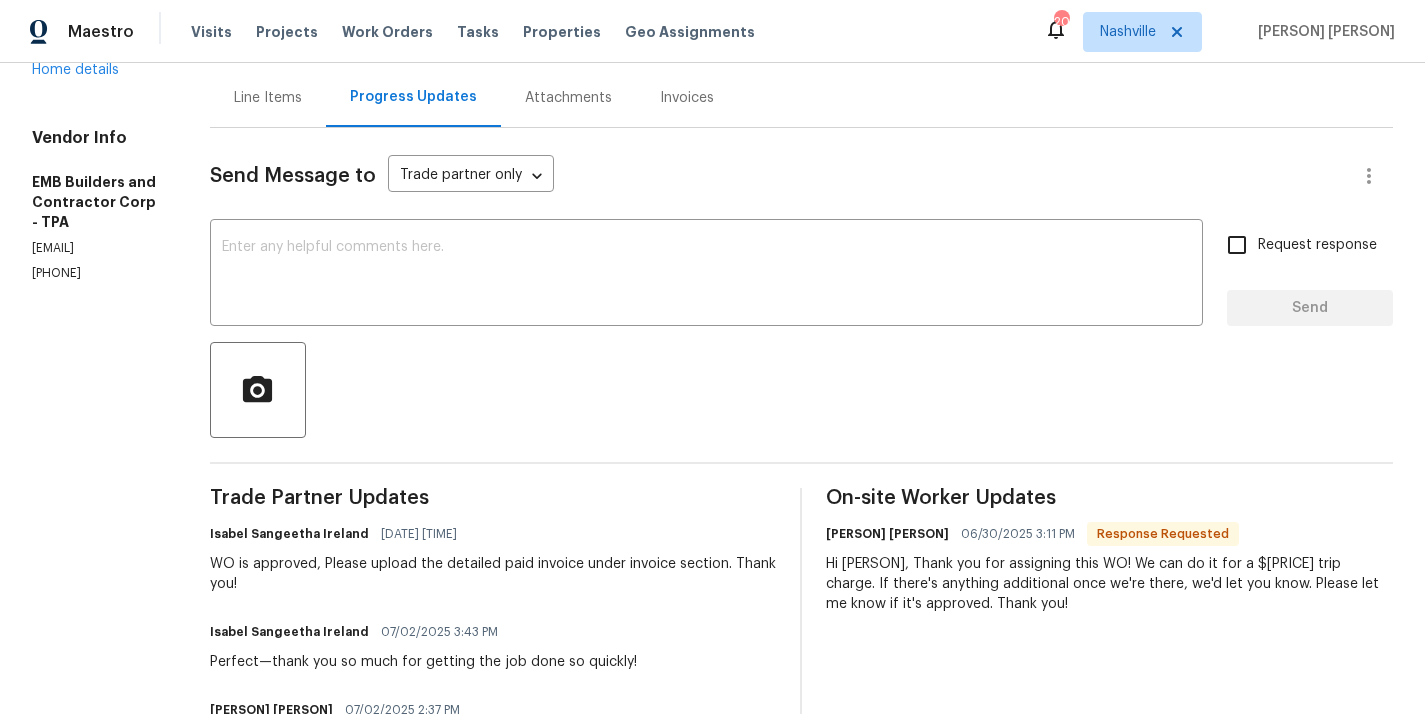 click on "Line Items" at bounding box center [268, 97] 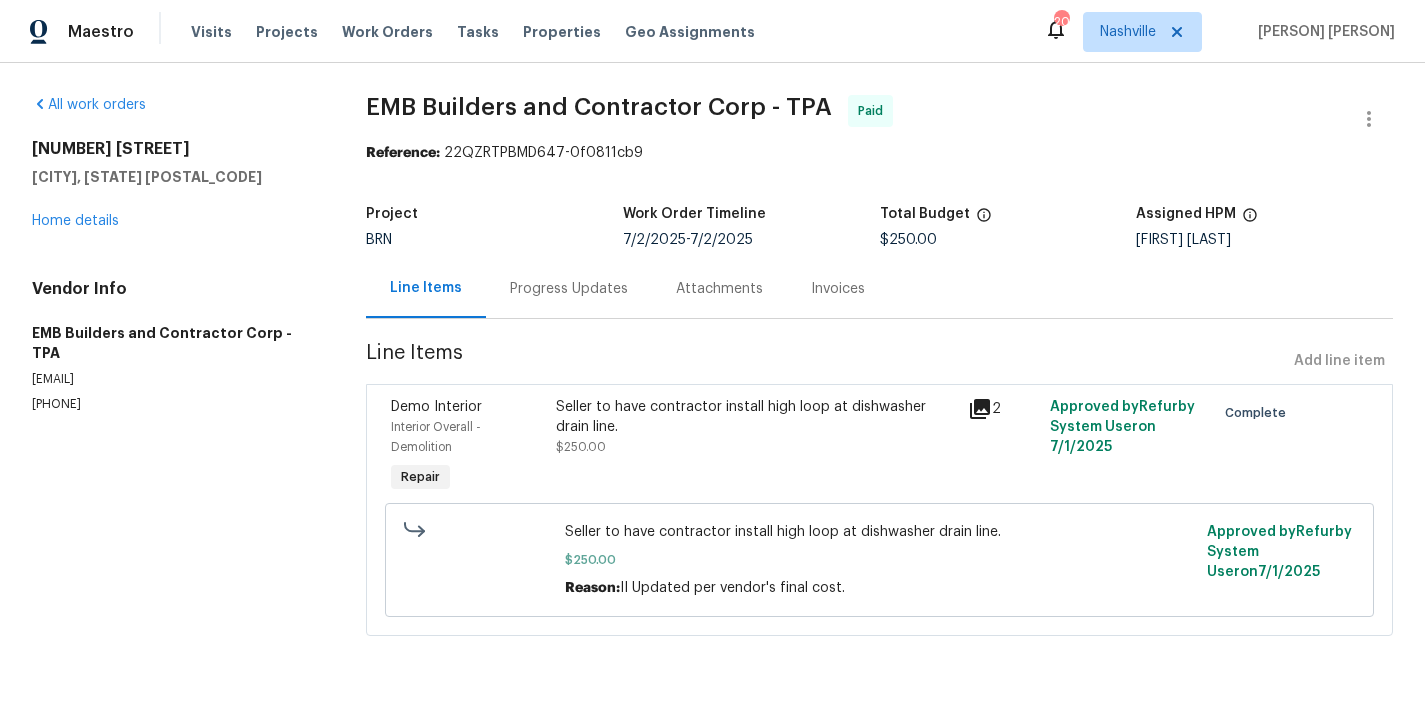 scroll, scrollTop: 0, scrollLeft: 0, axis: both 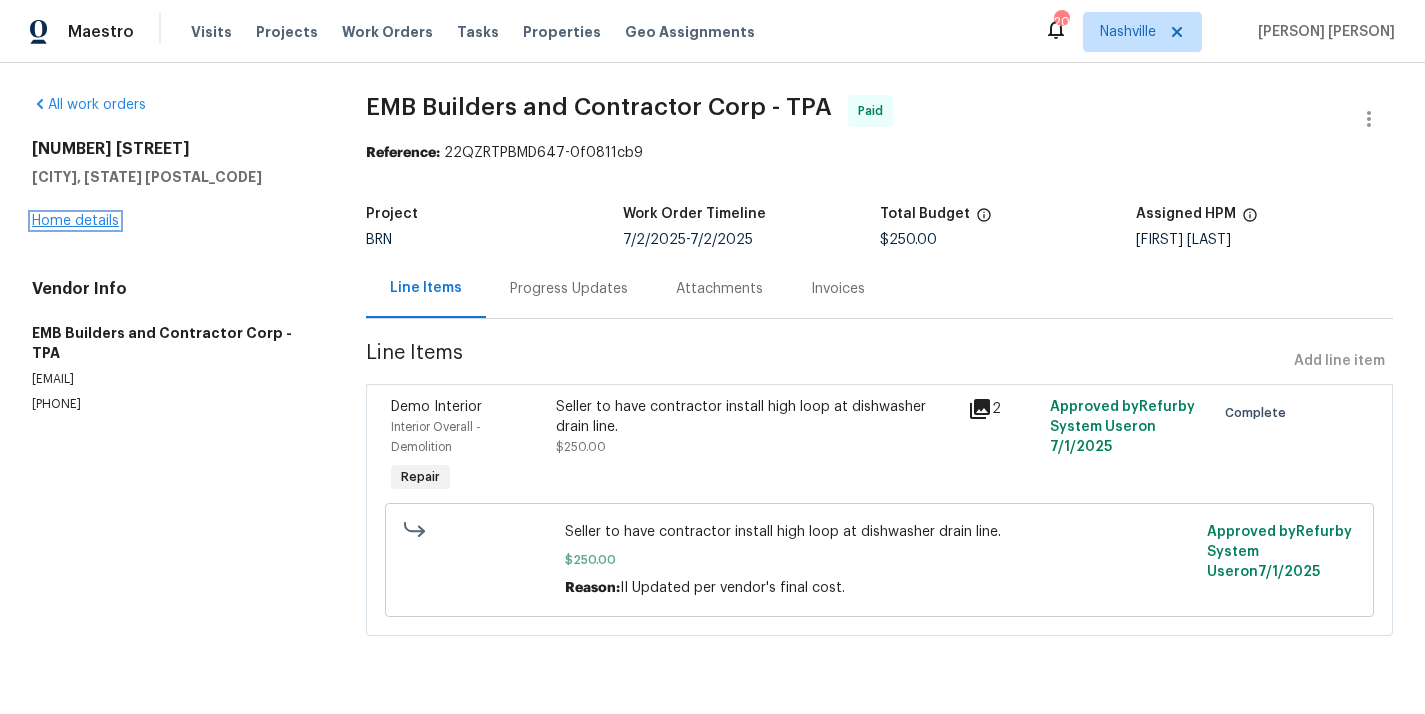 click on "Home details" at bounding box center (75, 221) 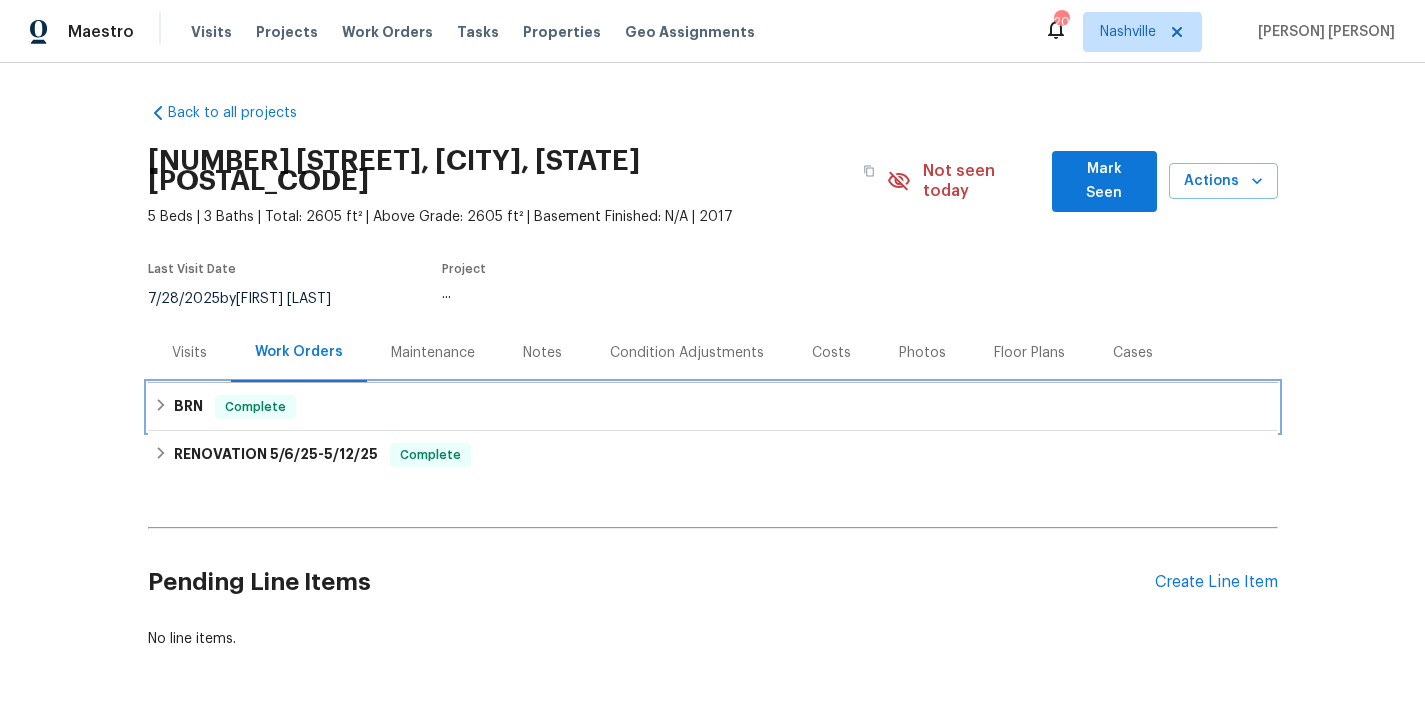 click on "BRN   Complete" at bounding box center (713, 407) 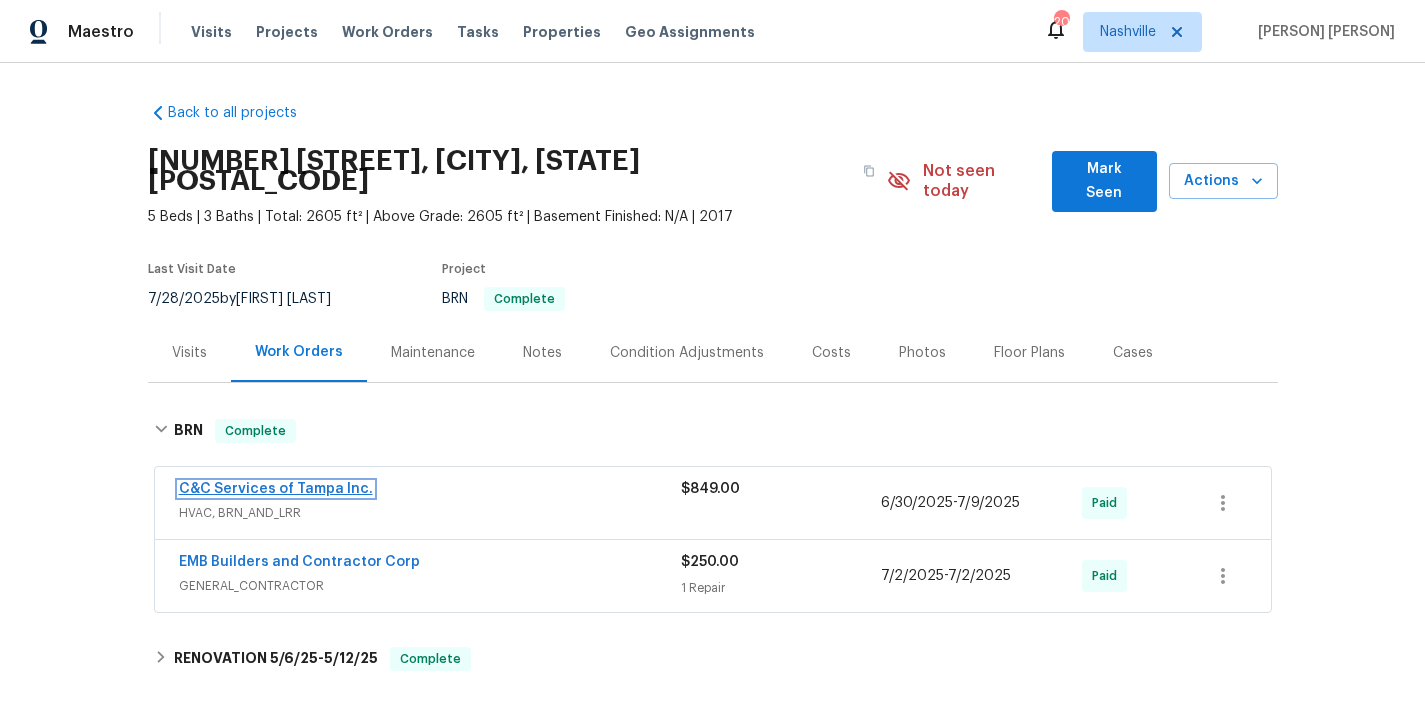 click on "C&C Services of Tampa Inc." at bounding box center [276, 489] 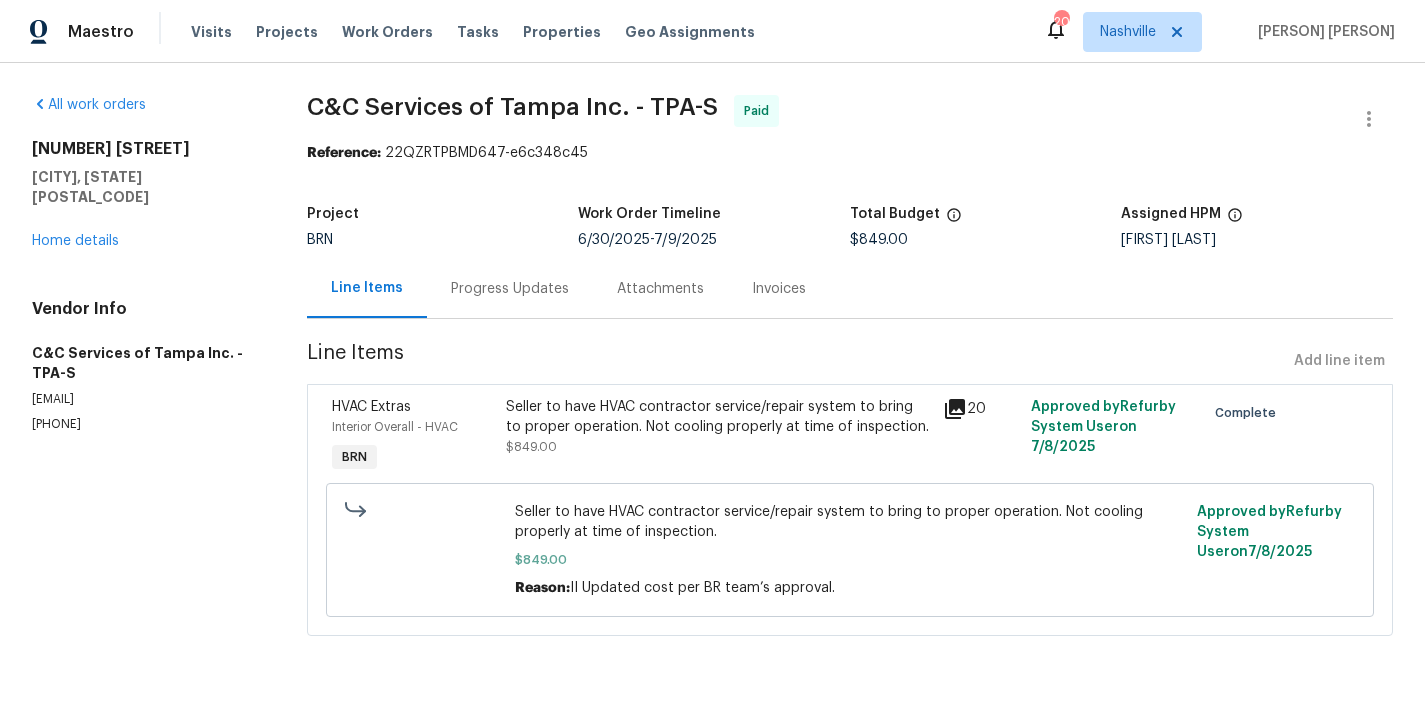 click on "Progress Updates" at bounding box center (510, 289) 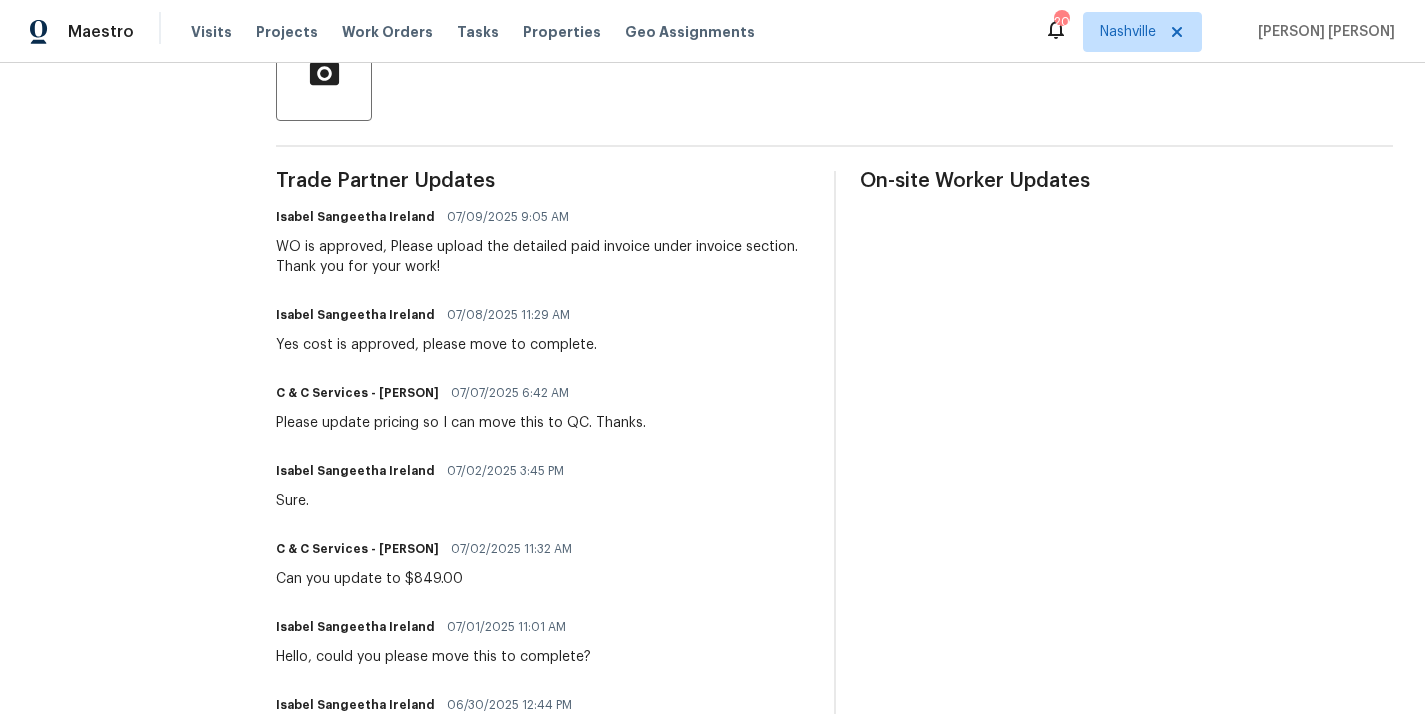 scroll, scrollTop: 987, scrollLeft: 0, axis: vertical 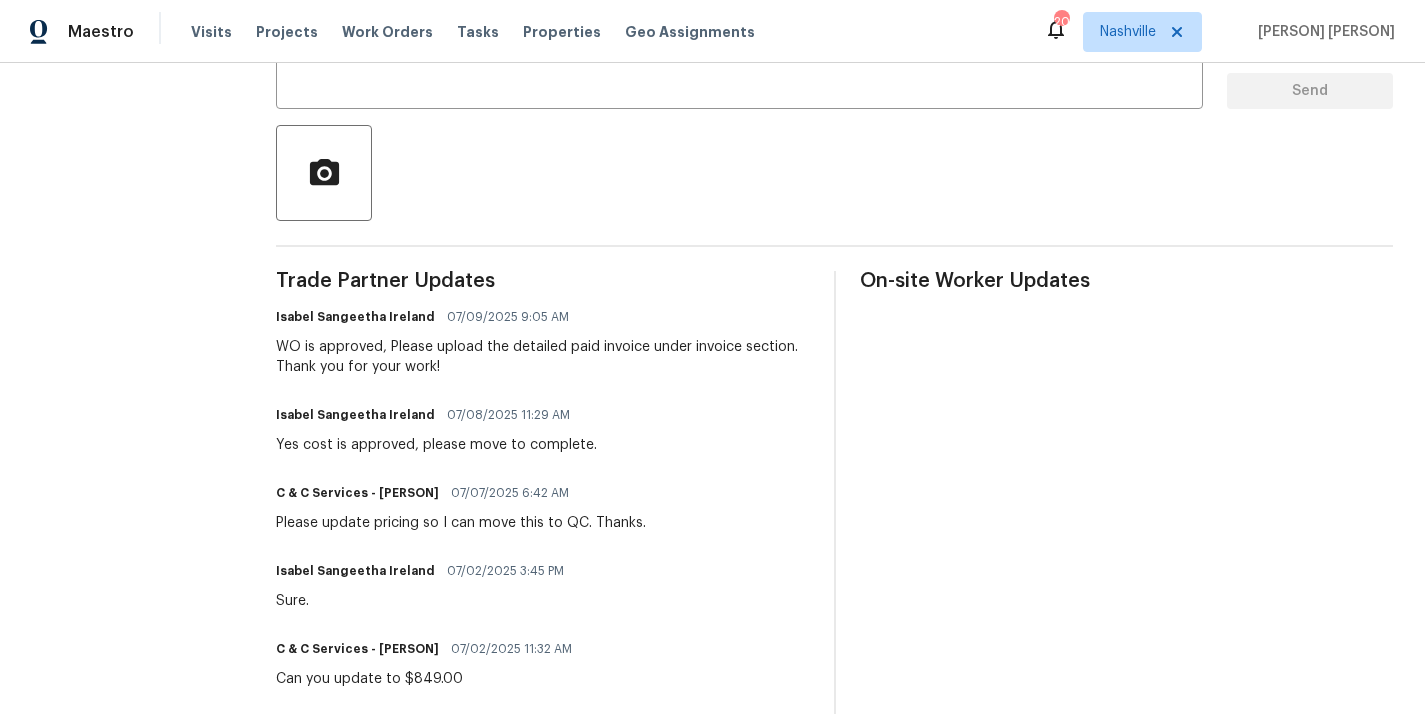 drag, startPoint x: 780, startPoint y: 653, endPoint x: 265, endPoint y: 318, distance: 614.36957 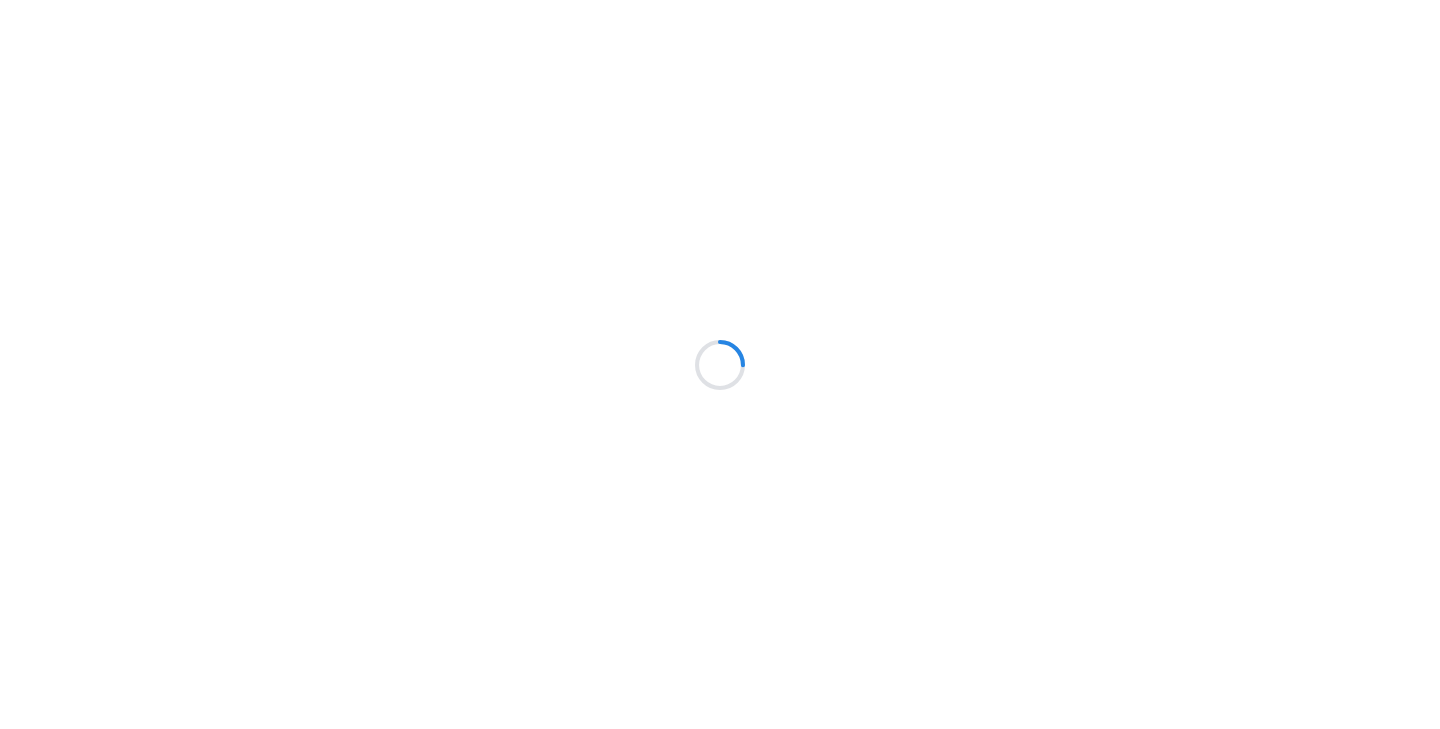 scroll, scrollTop: 0, scrollLeft: 0, axis: both 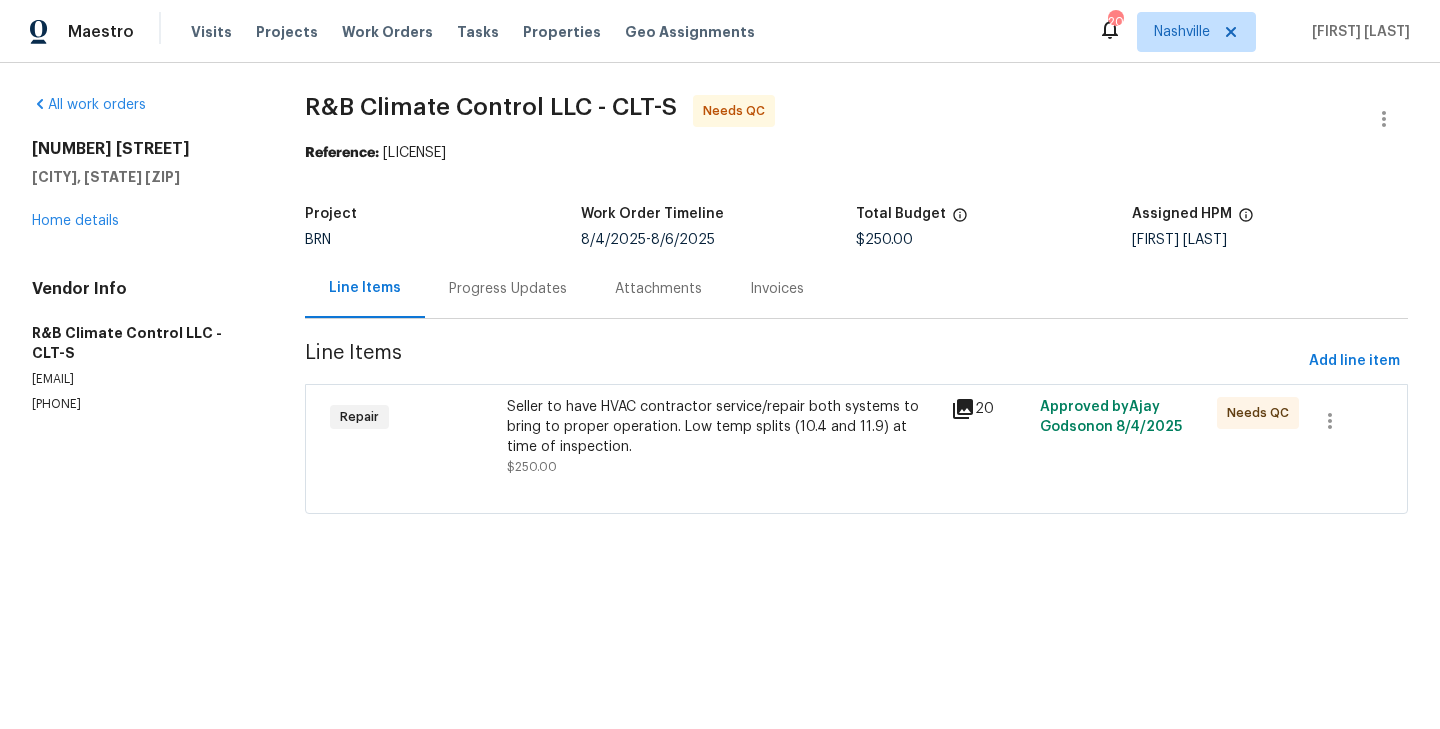 click on "Repair" at bounding box center (413, 437) 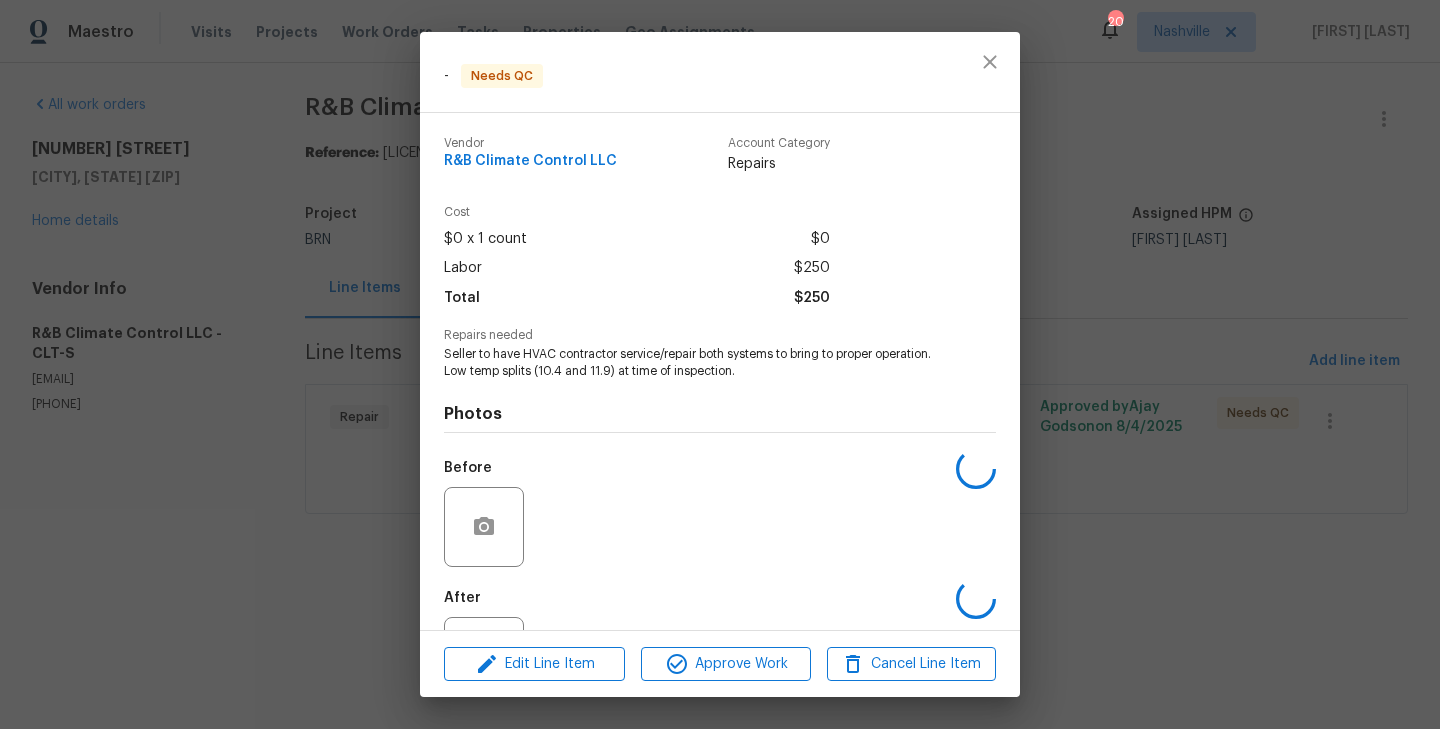 scroll, scrollTop: 87, scrollLeft: 0, axis: vertical 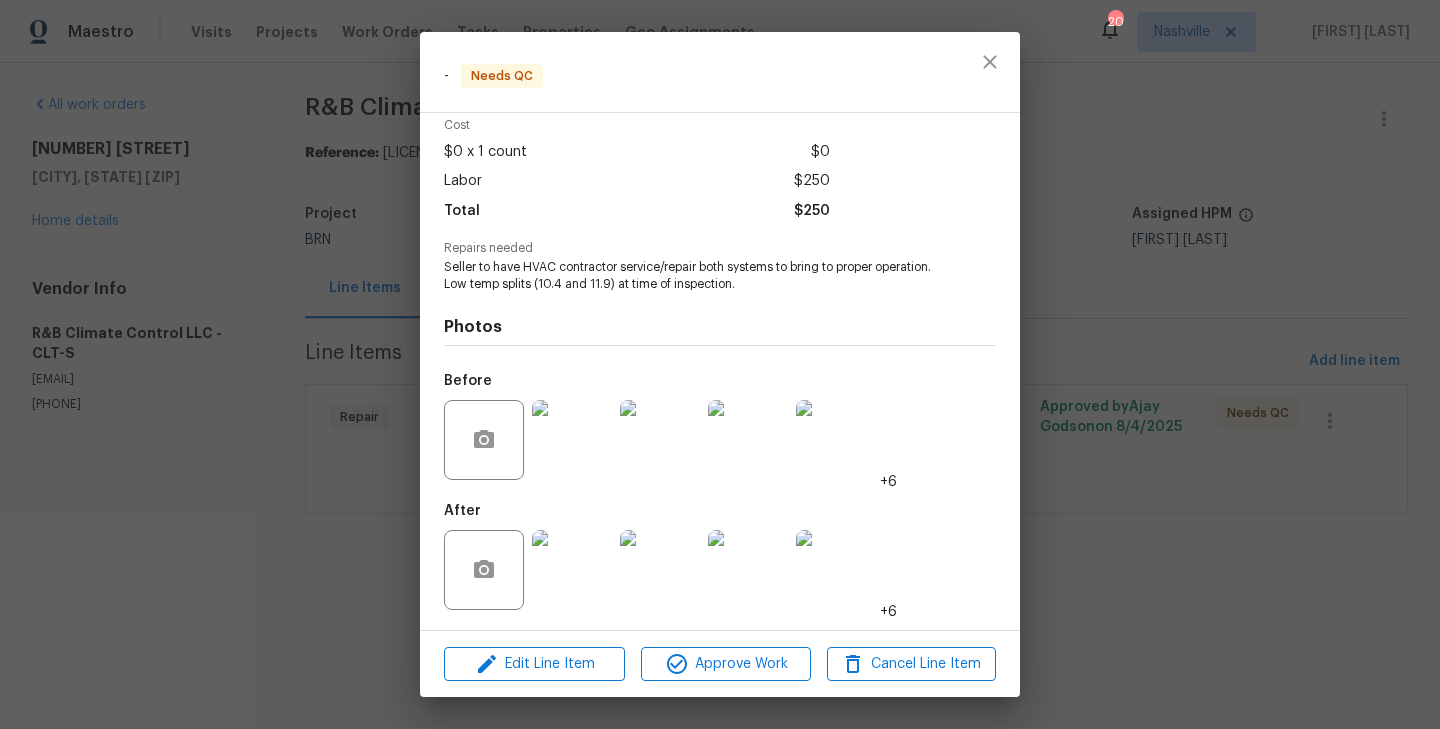 click at bounding box center [572, 570] 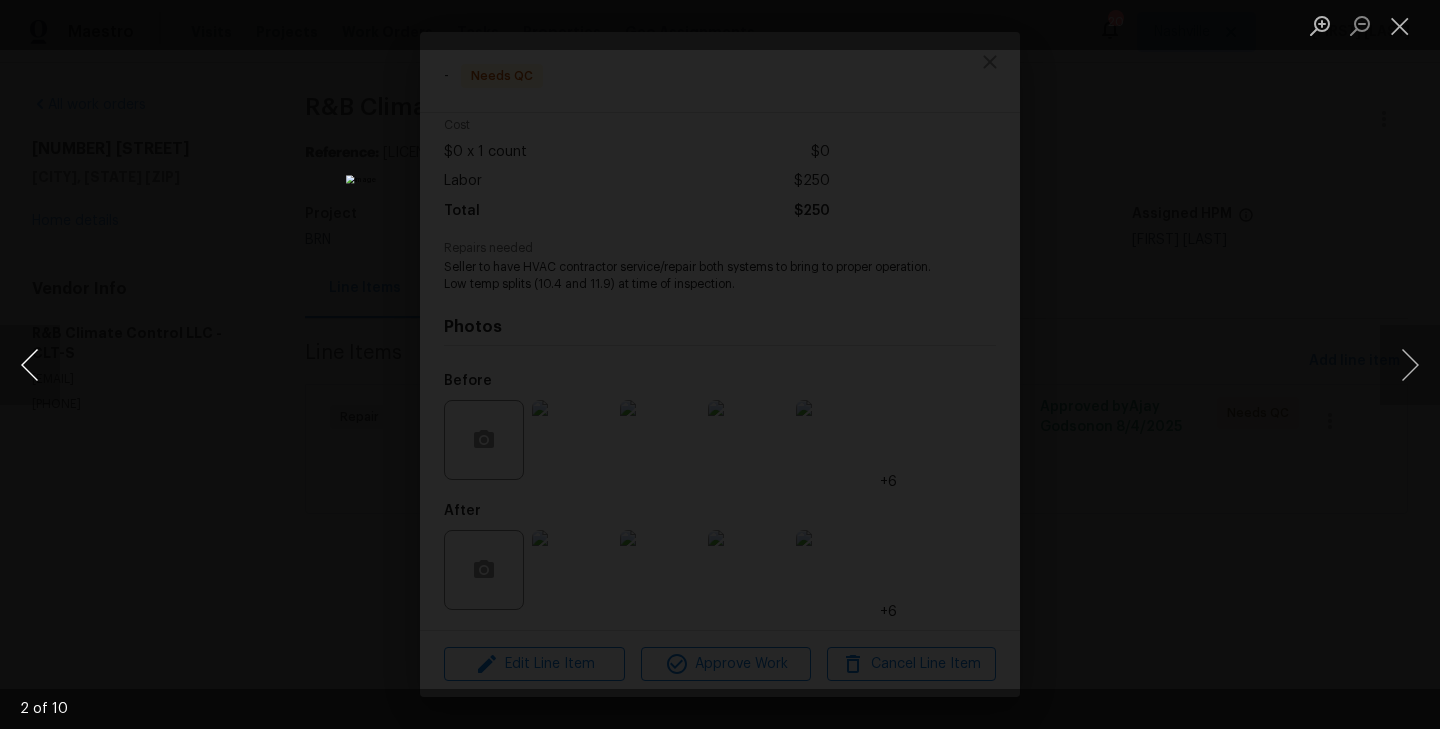 click at bounding box center (30, 365) 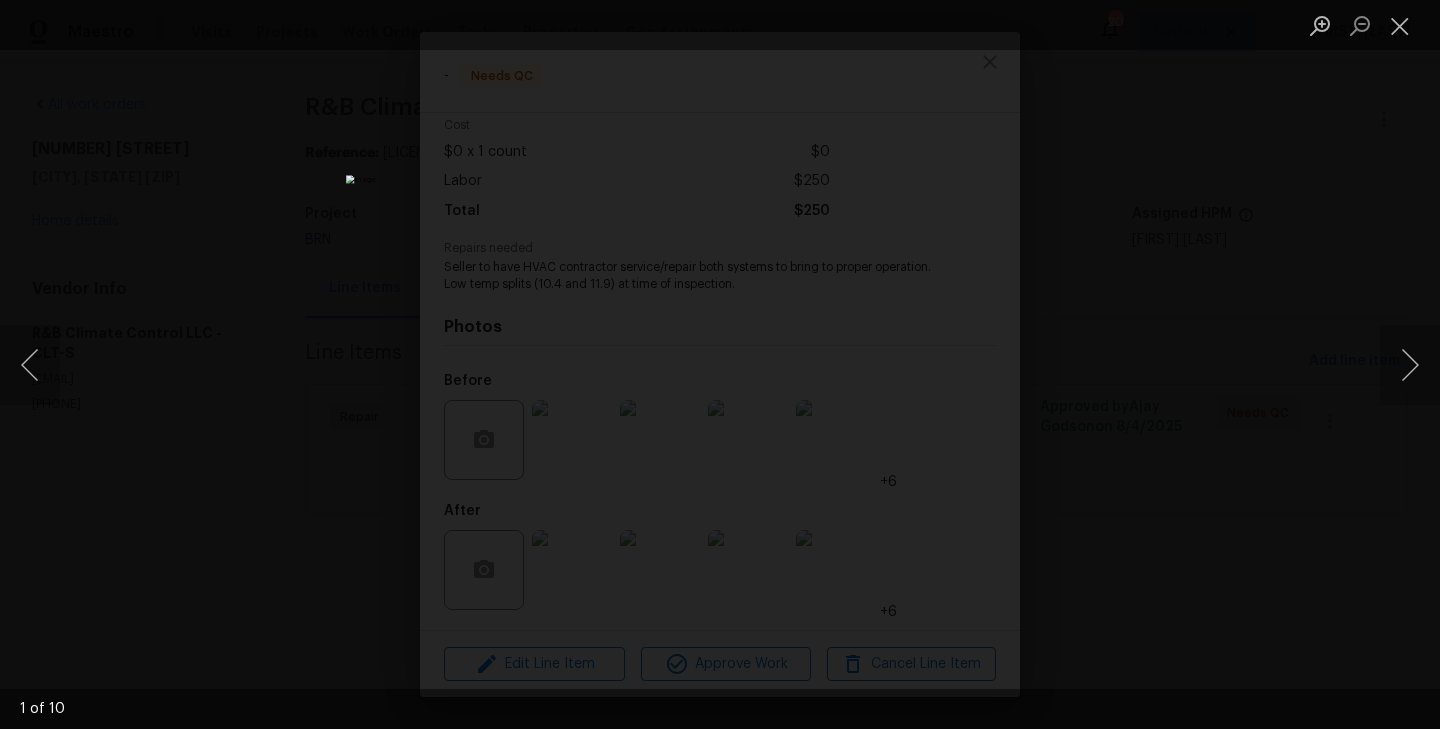 click at bounding box center [720, 364] 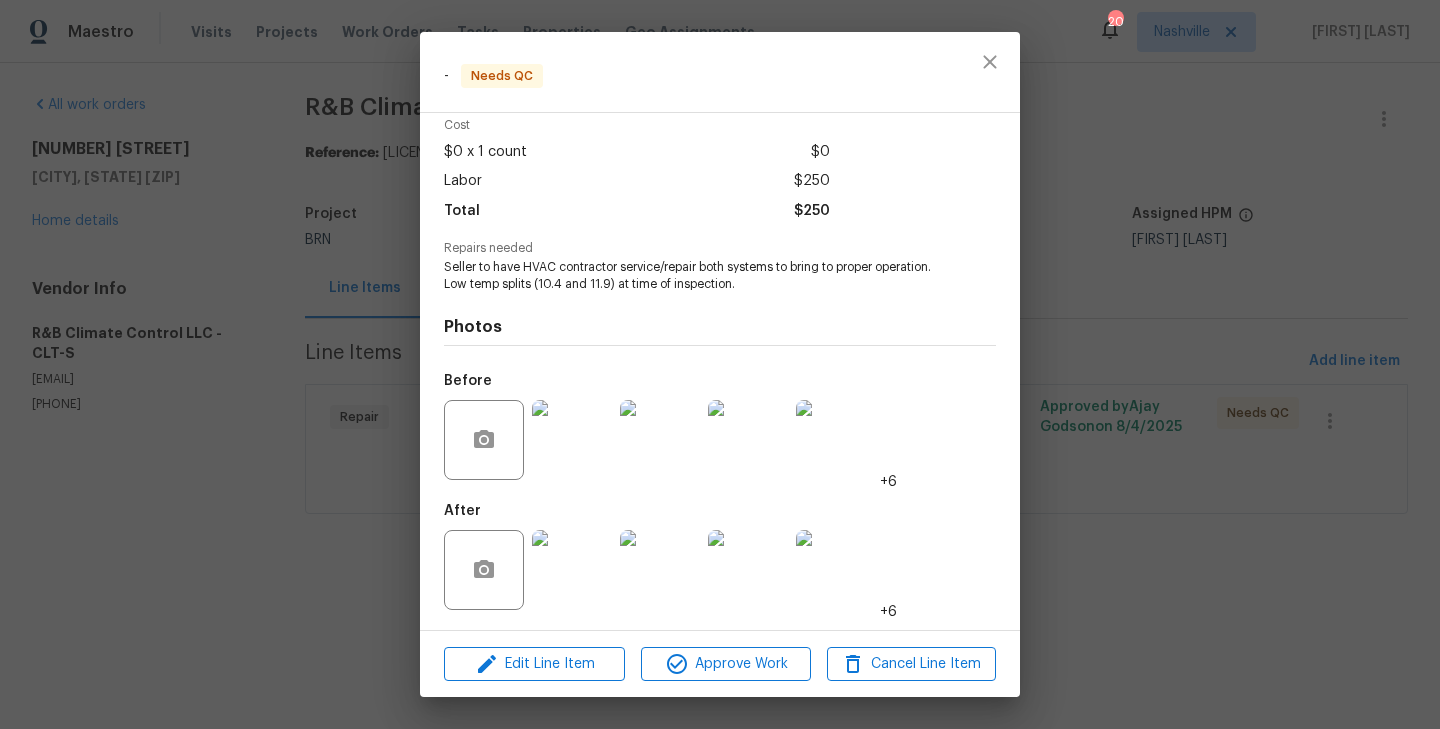 click at bounding box center [572, 440] 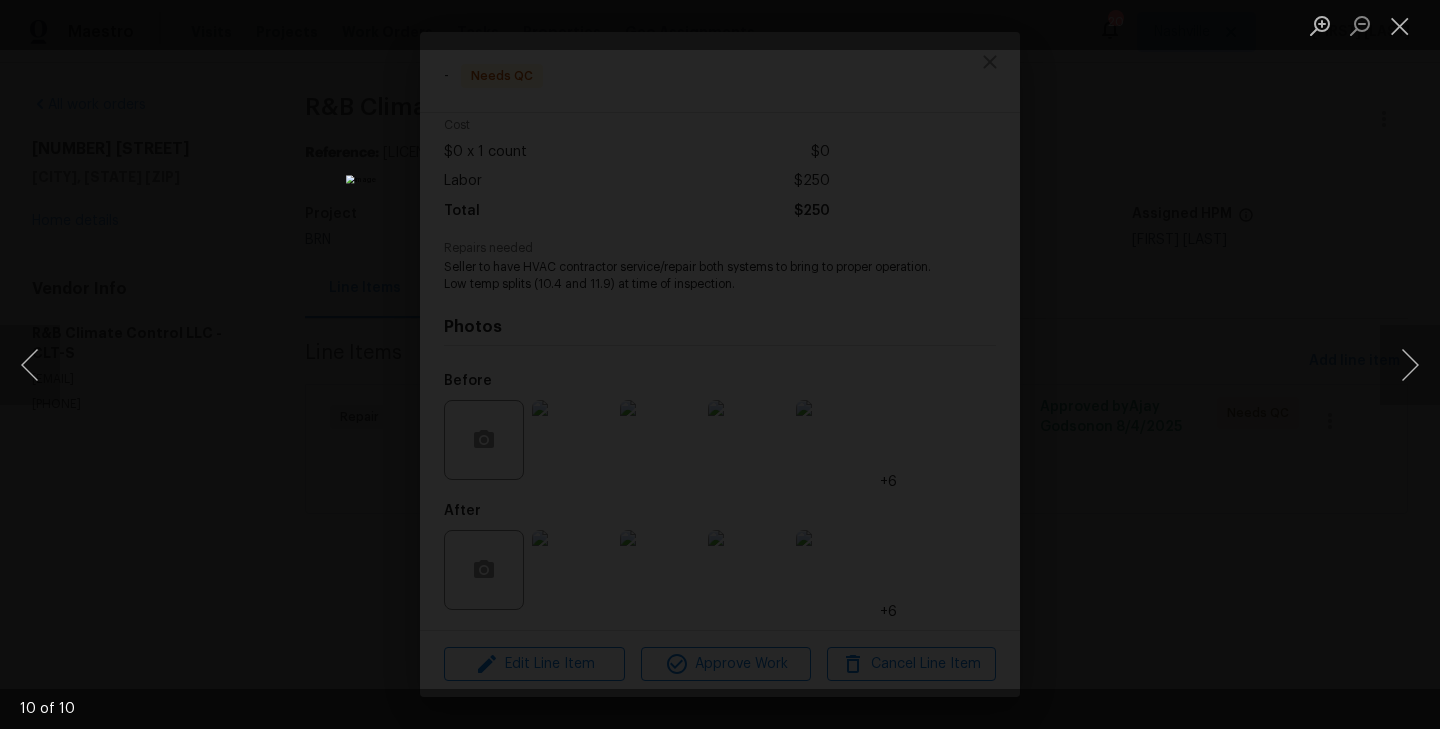 click at bounding box center [720, 364] 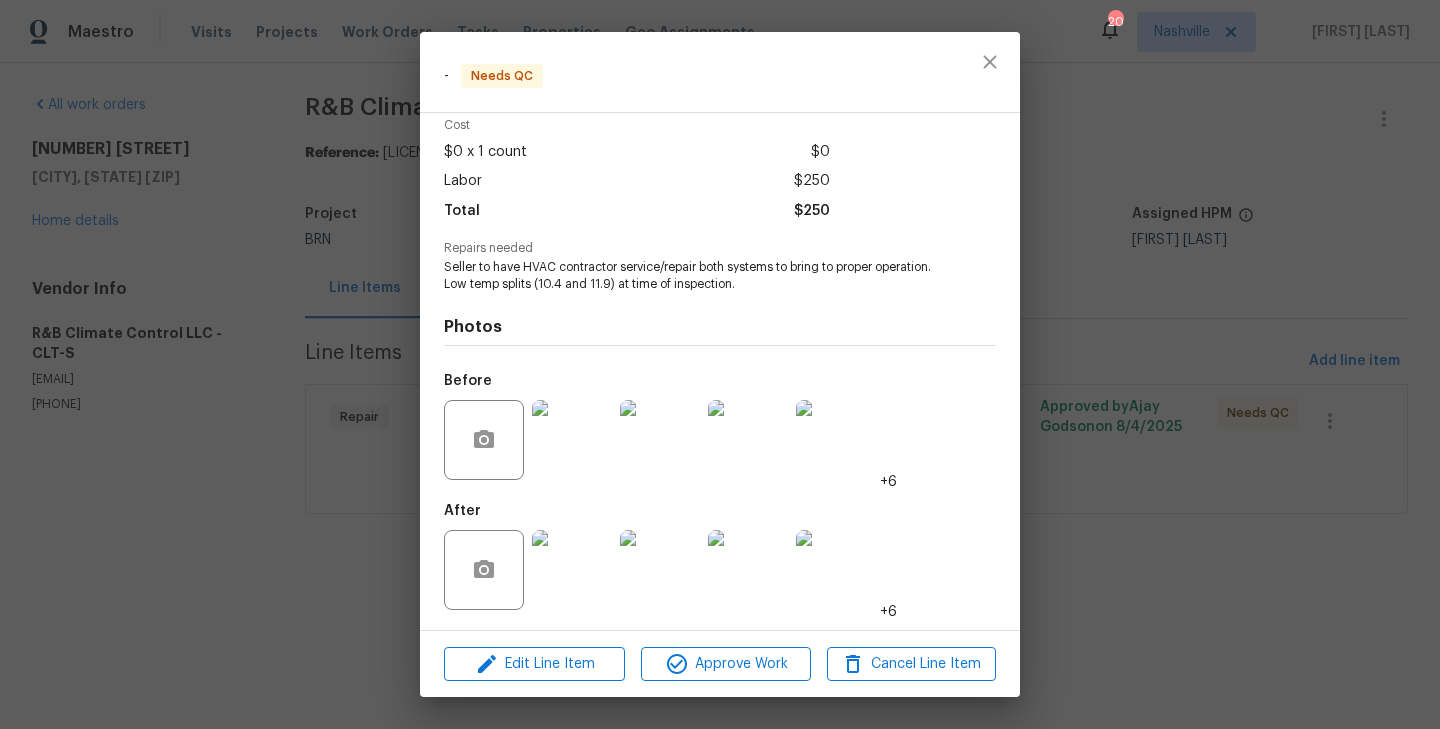 click at bounding box center (572, 570) 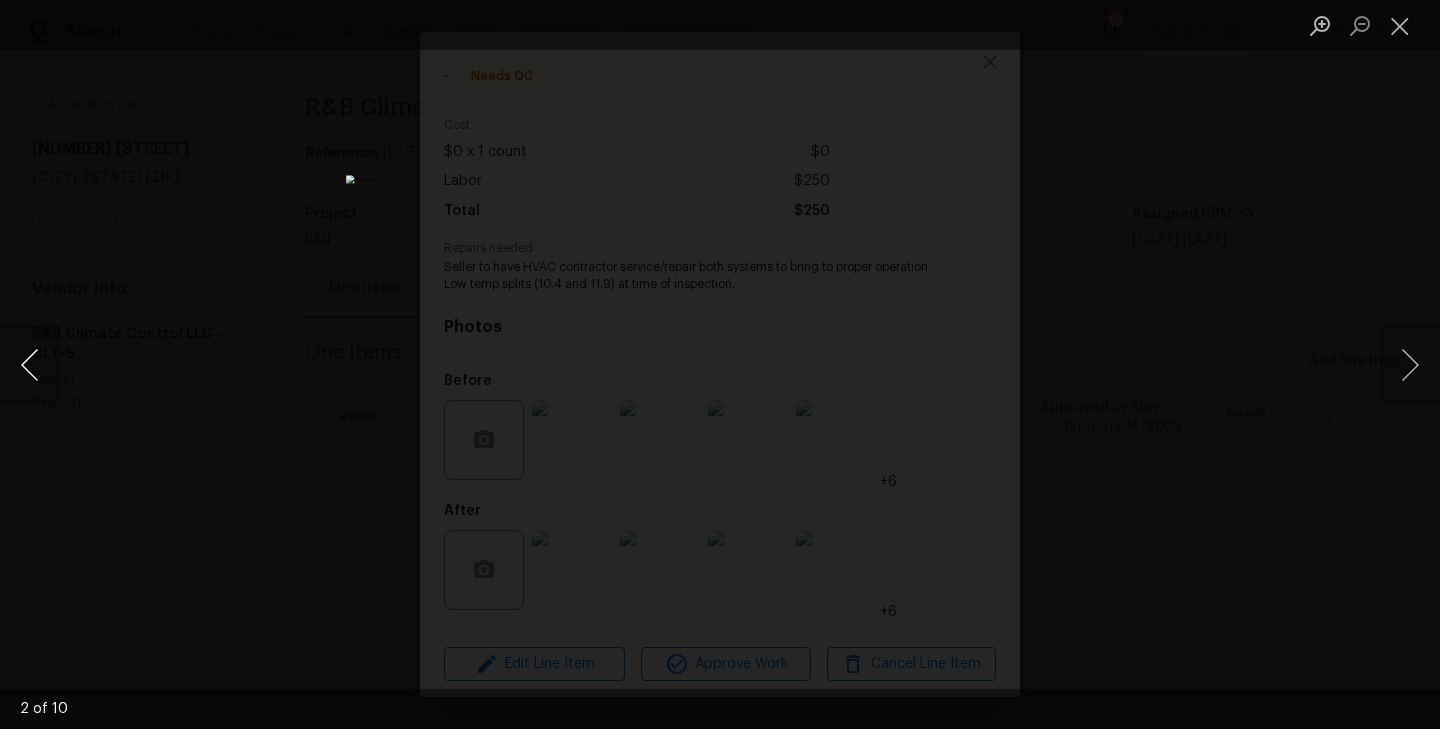 click at bounding box center [30, 365] 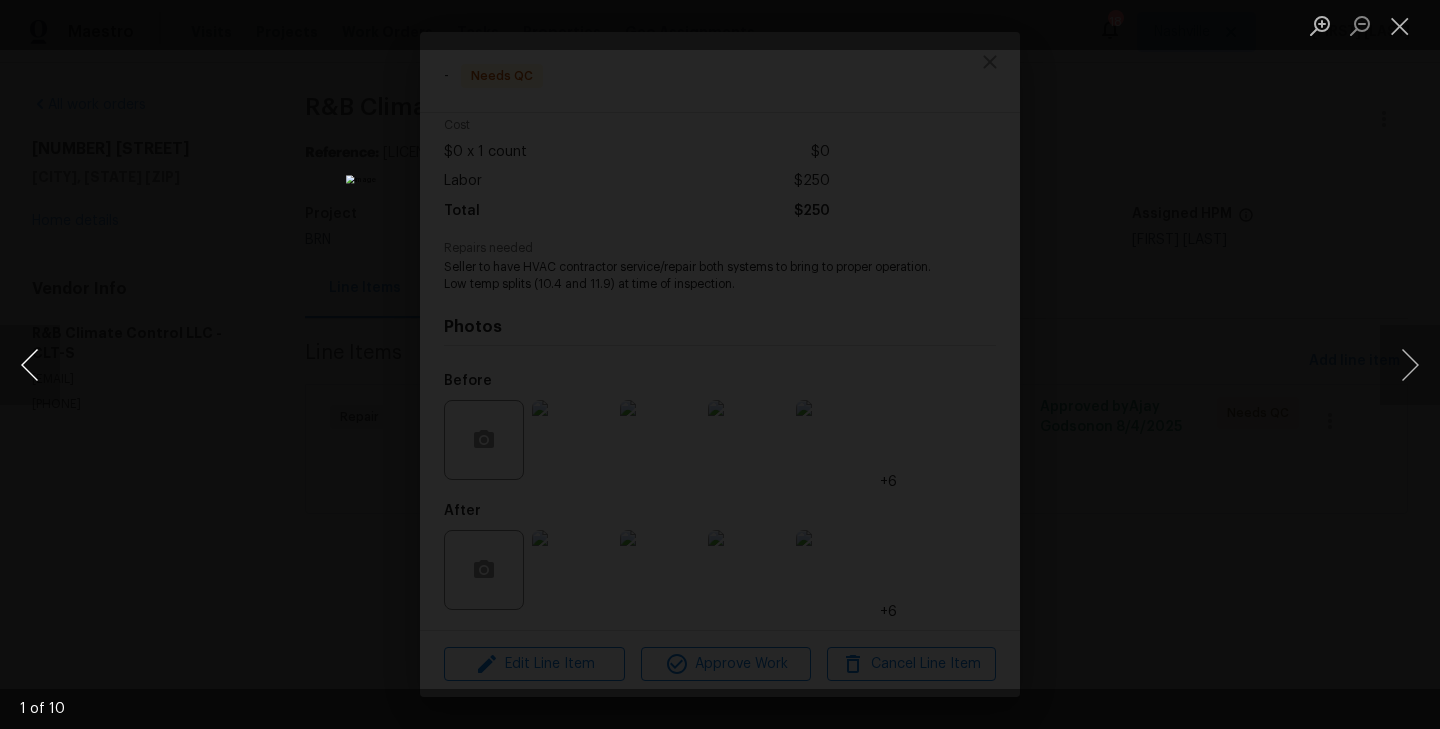 click at bounding box center (30, 365) 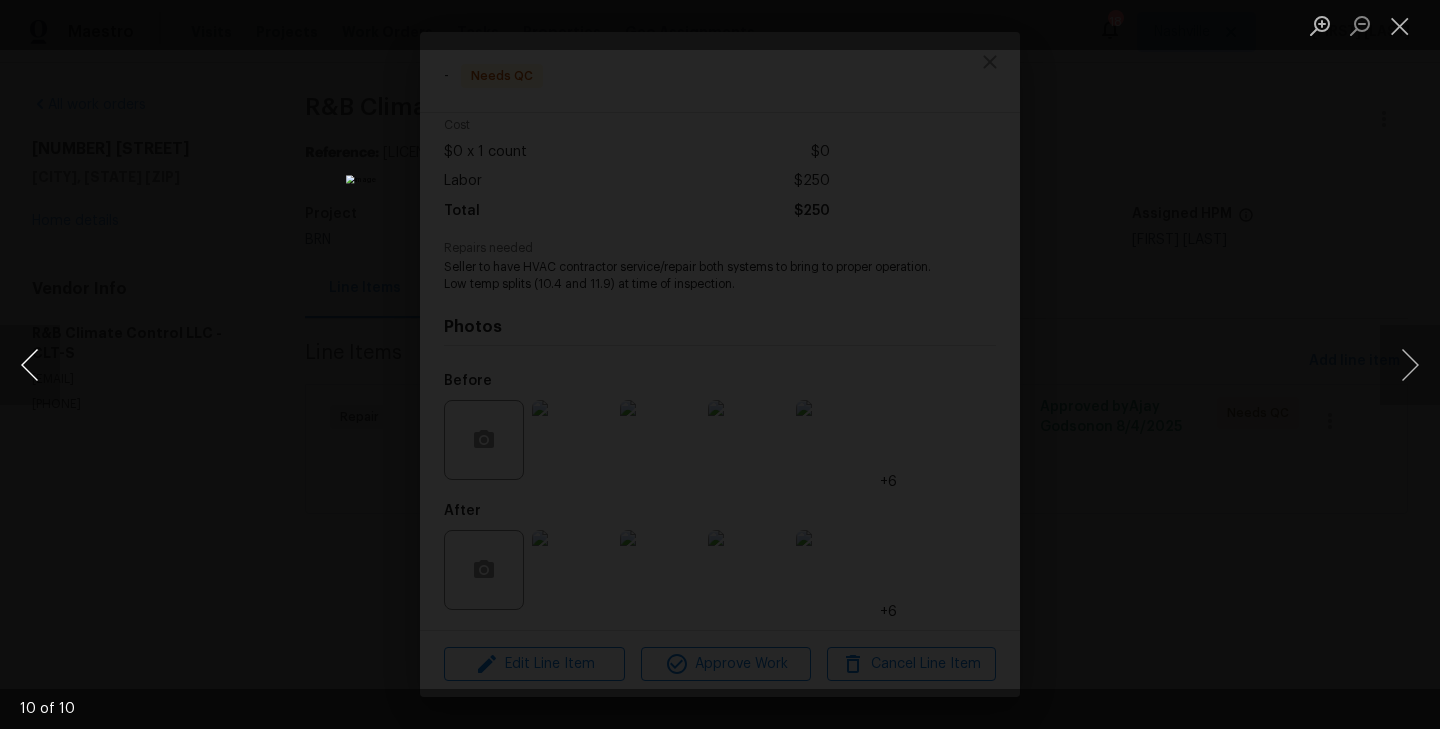 click at bounding box center (30, 365) 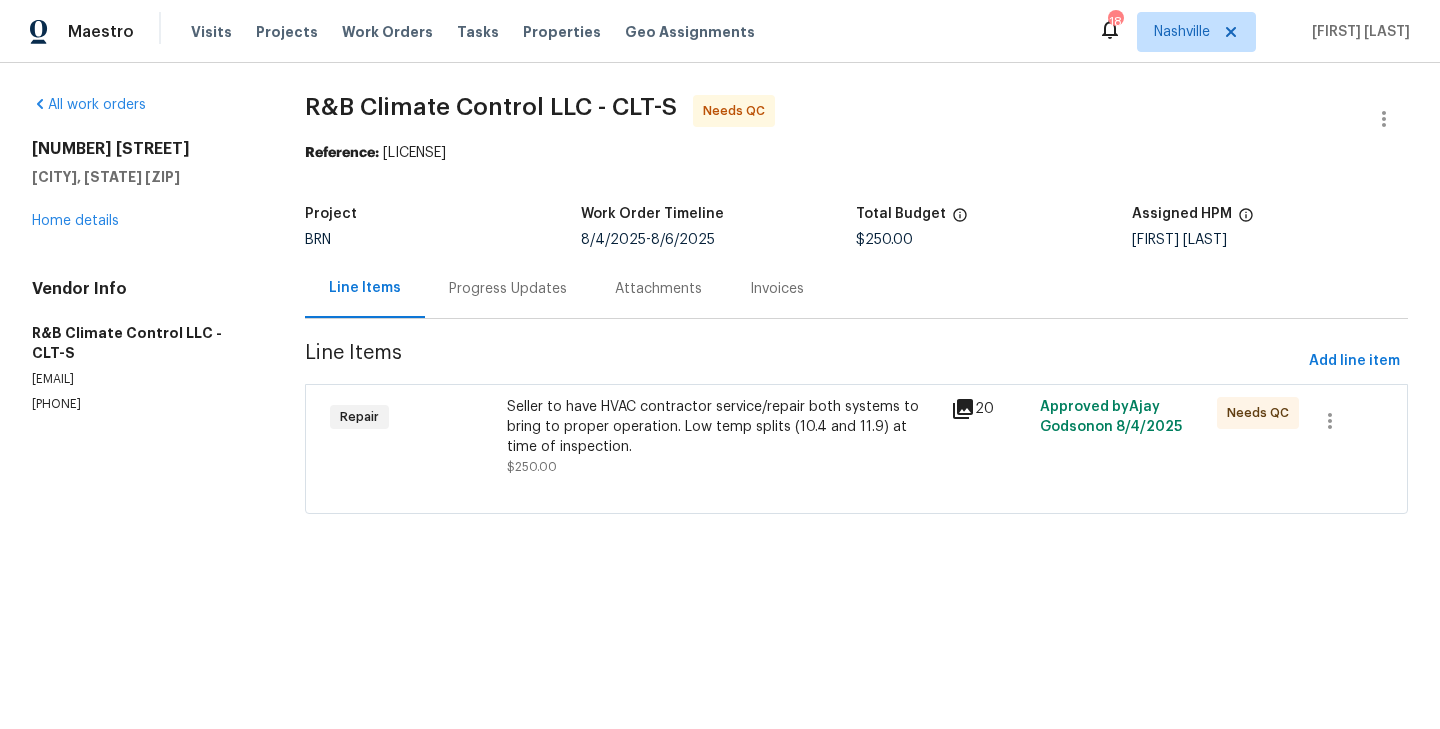 click on "Seller to have HVAC contractor service/repair both systems to bring to proper operation. Low temp splits (10.4 and 11.9) at time of inspection." at bounding box center (723, 427) 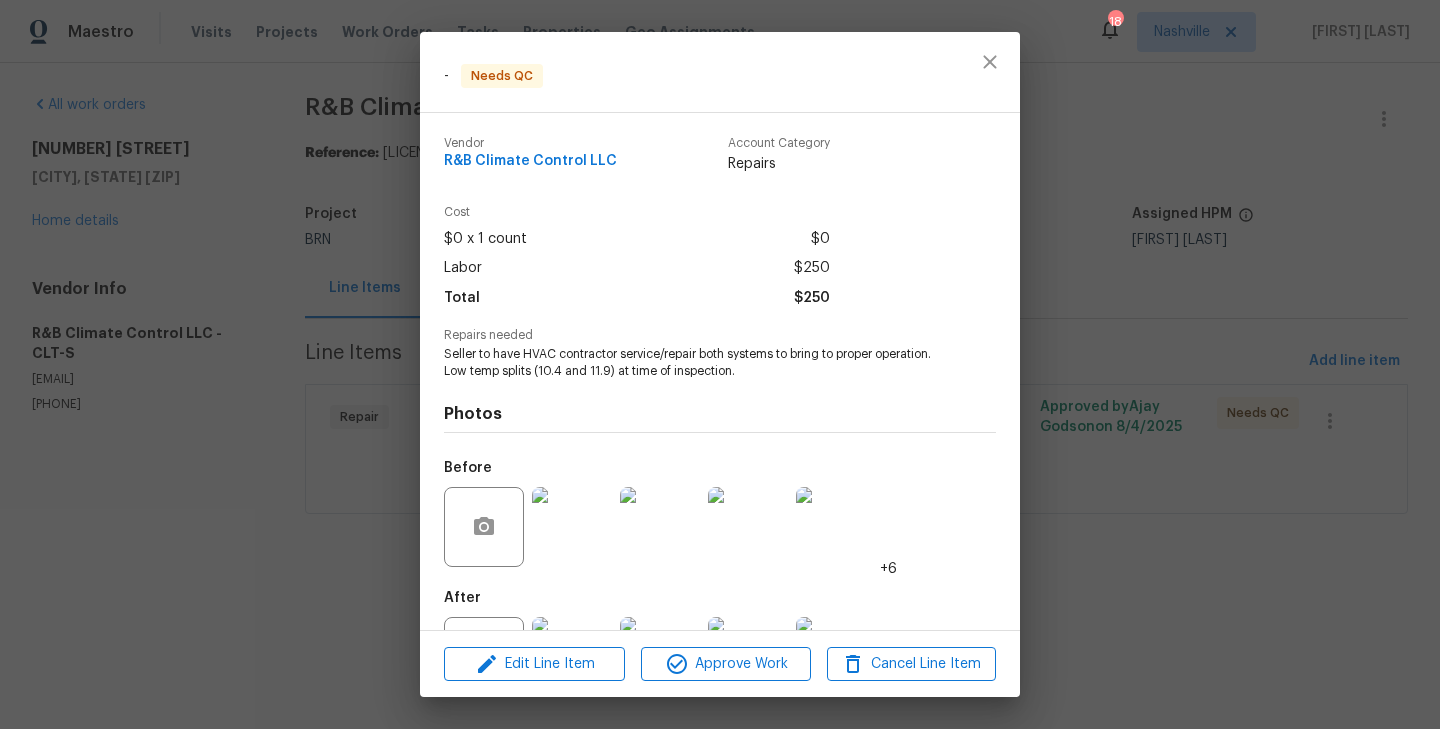scroll, scrollTop: 87, scrollLeft: 0, axis: vertical 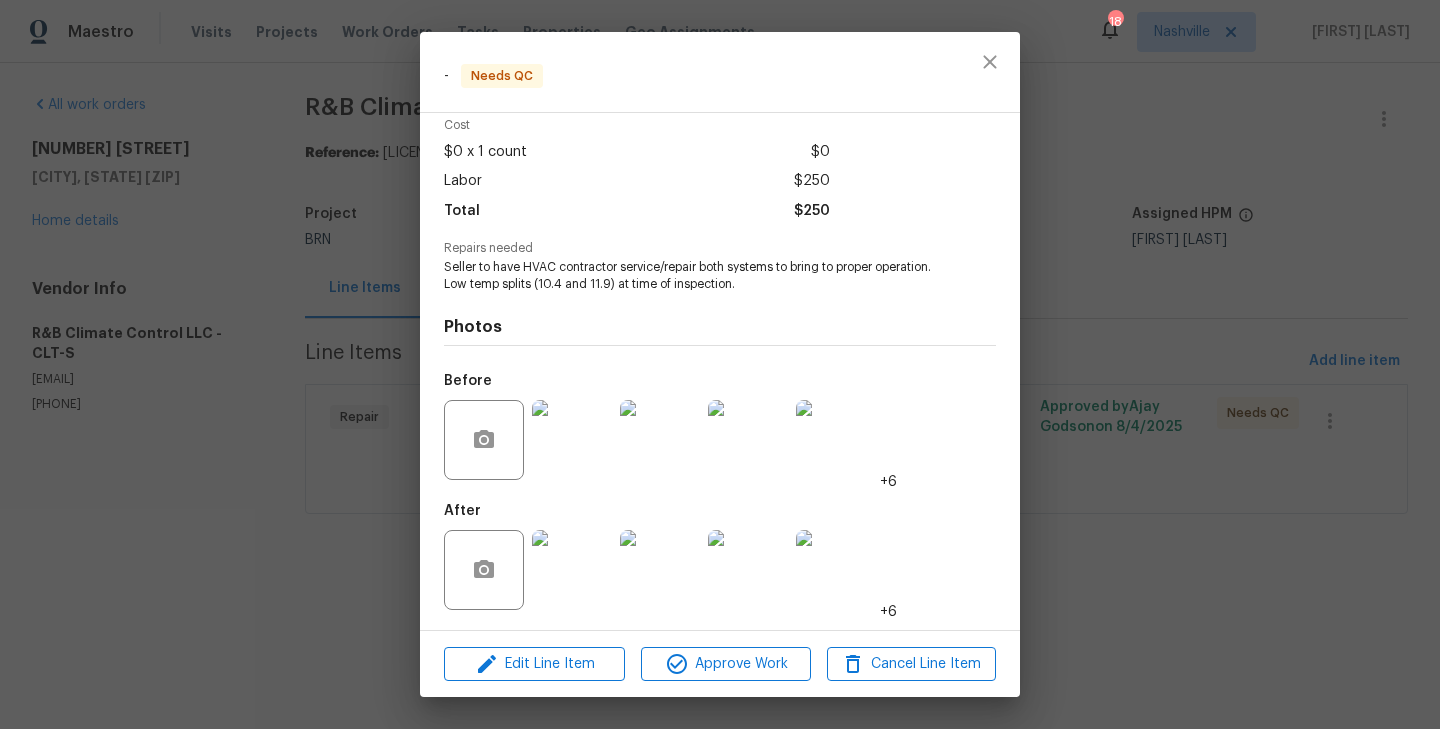 click at bounding box center (748, 440) 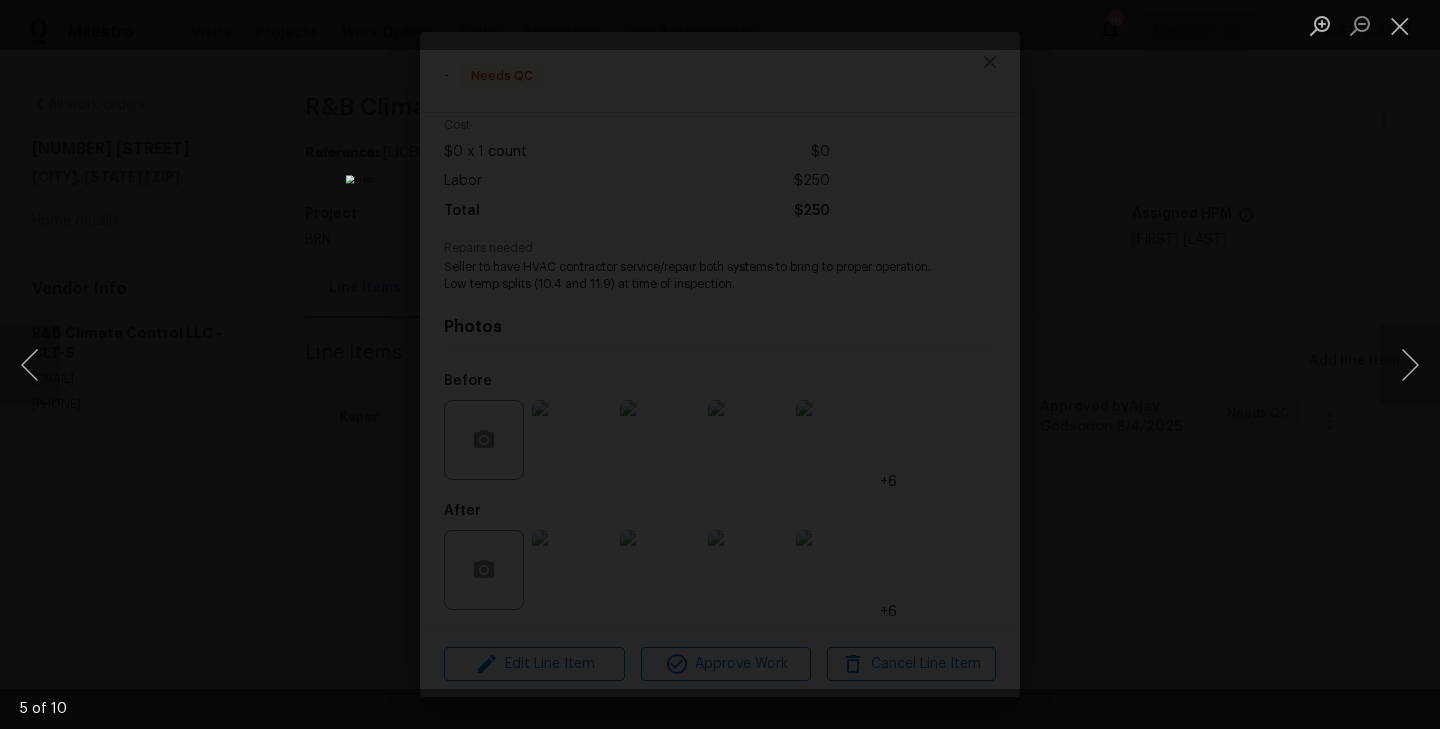 click at bounding box center [720, 364] 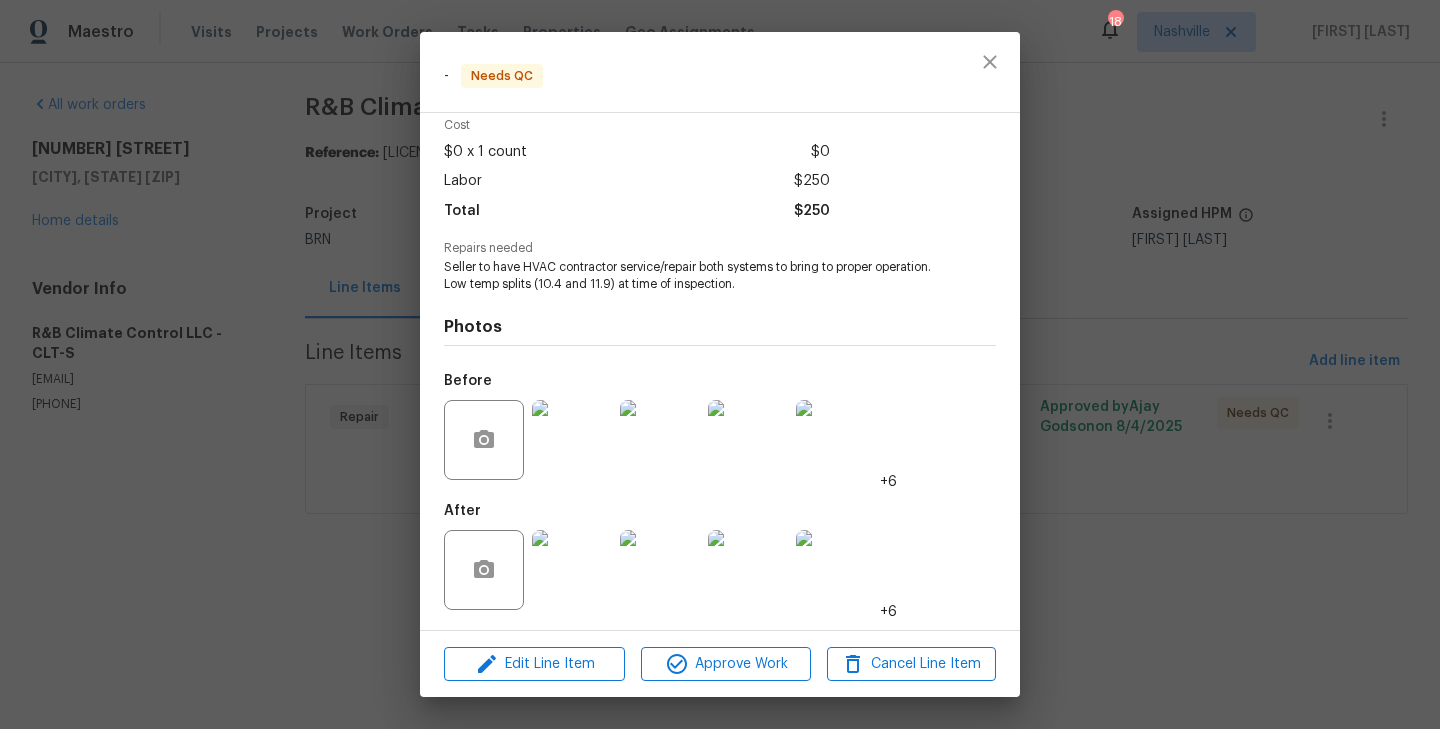 click at bounding box center [720, 364] 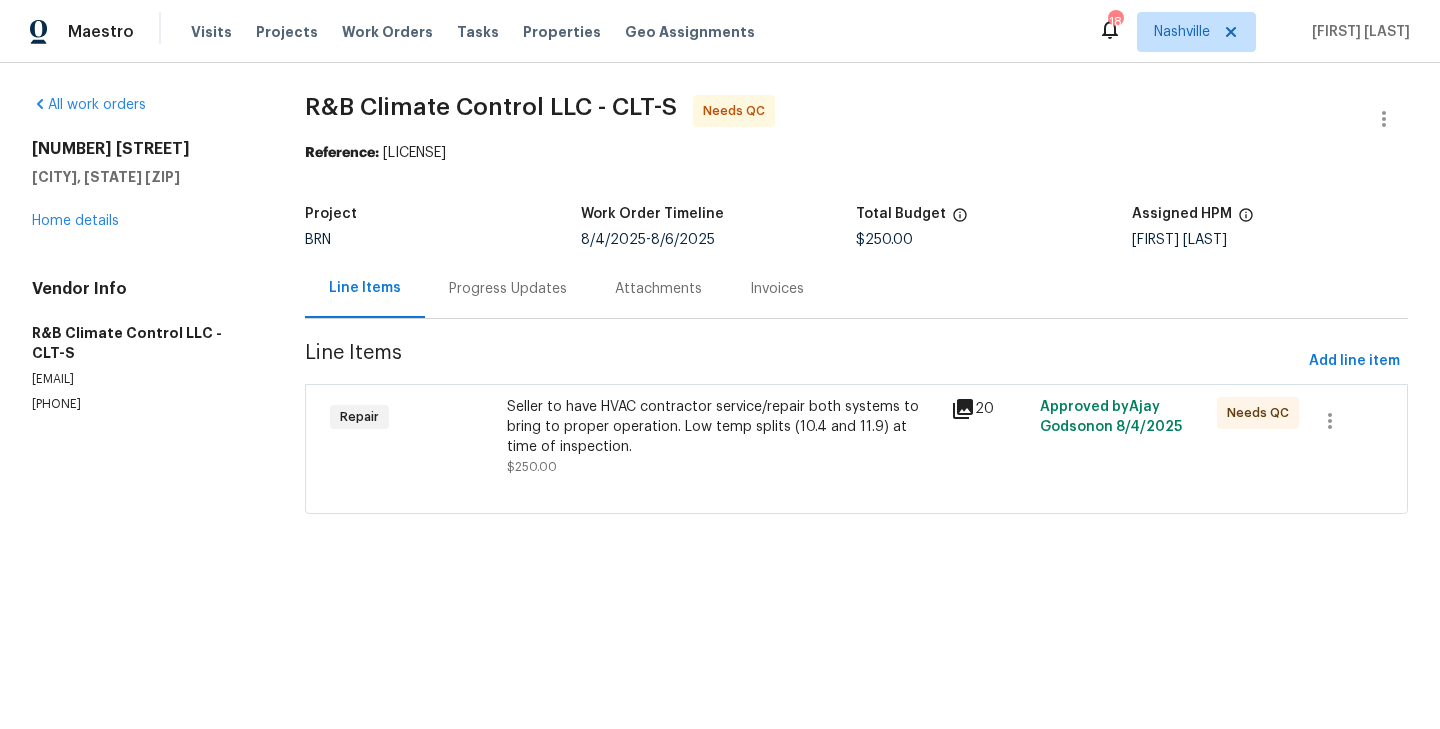 click on "Progress Updates" at bounding box center (508, 289) 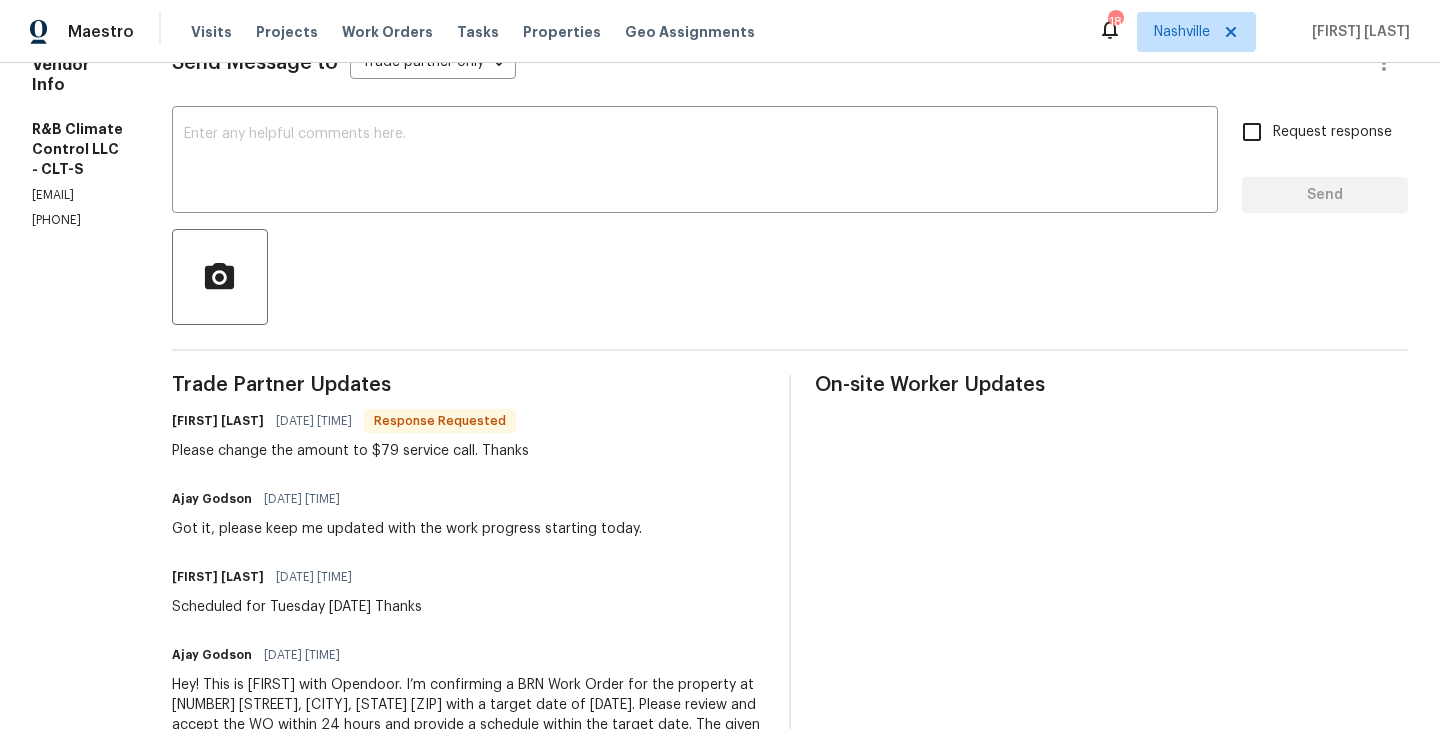 scroll, scrollTop: 288, scrollLeft: 0, axis: vertical 